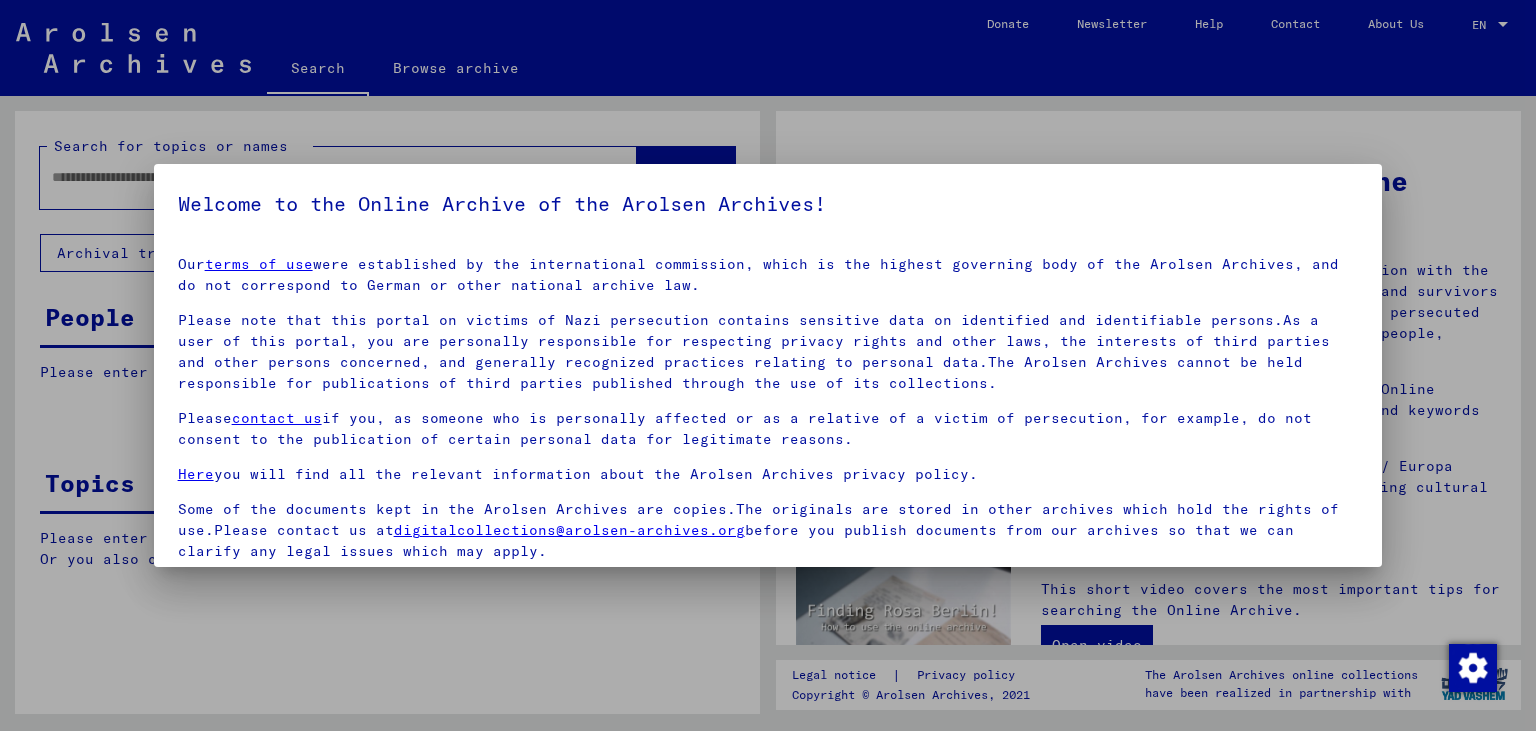 scroll, scrollTop: 0, scrollLeft: 0, axis: both 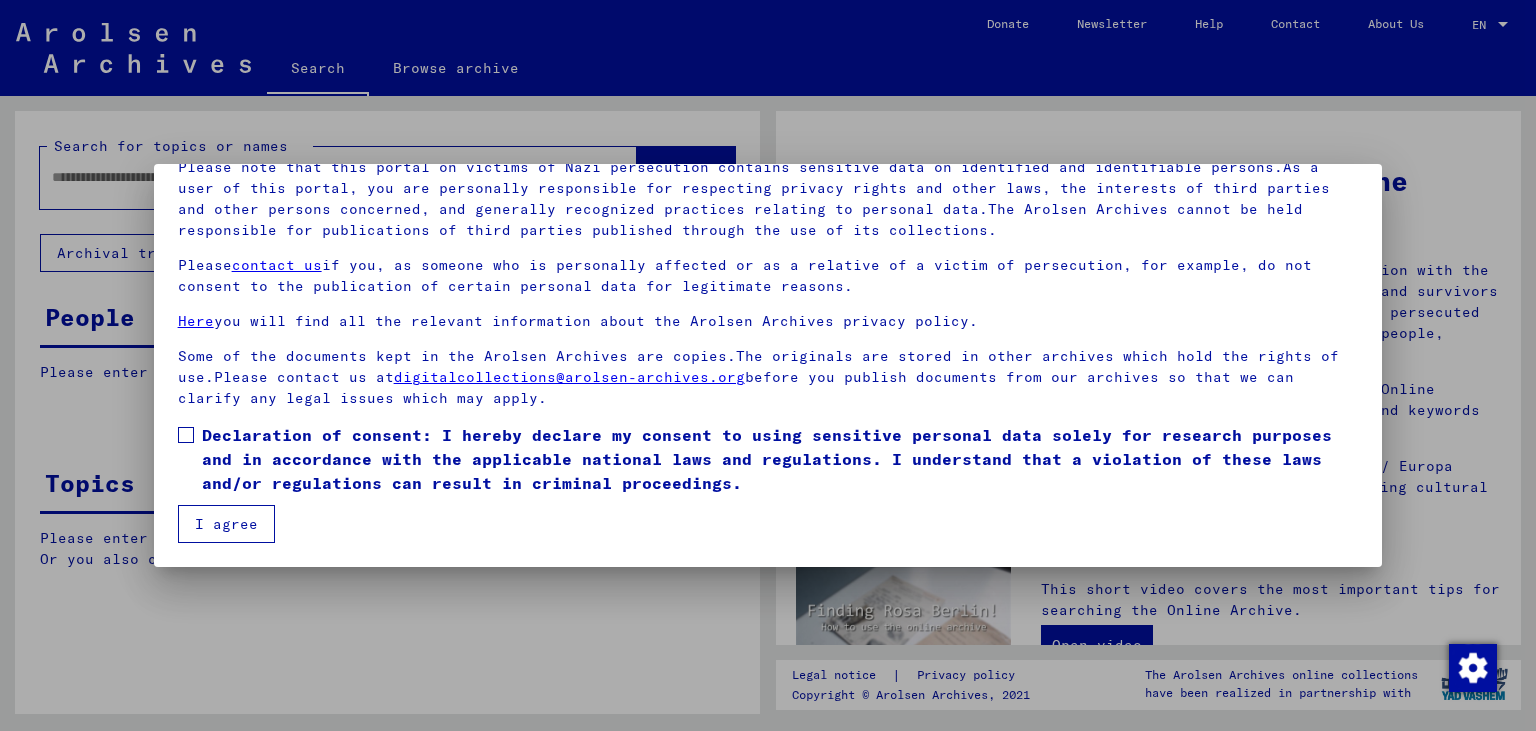 click at bounding box center [186, 435] 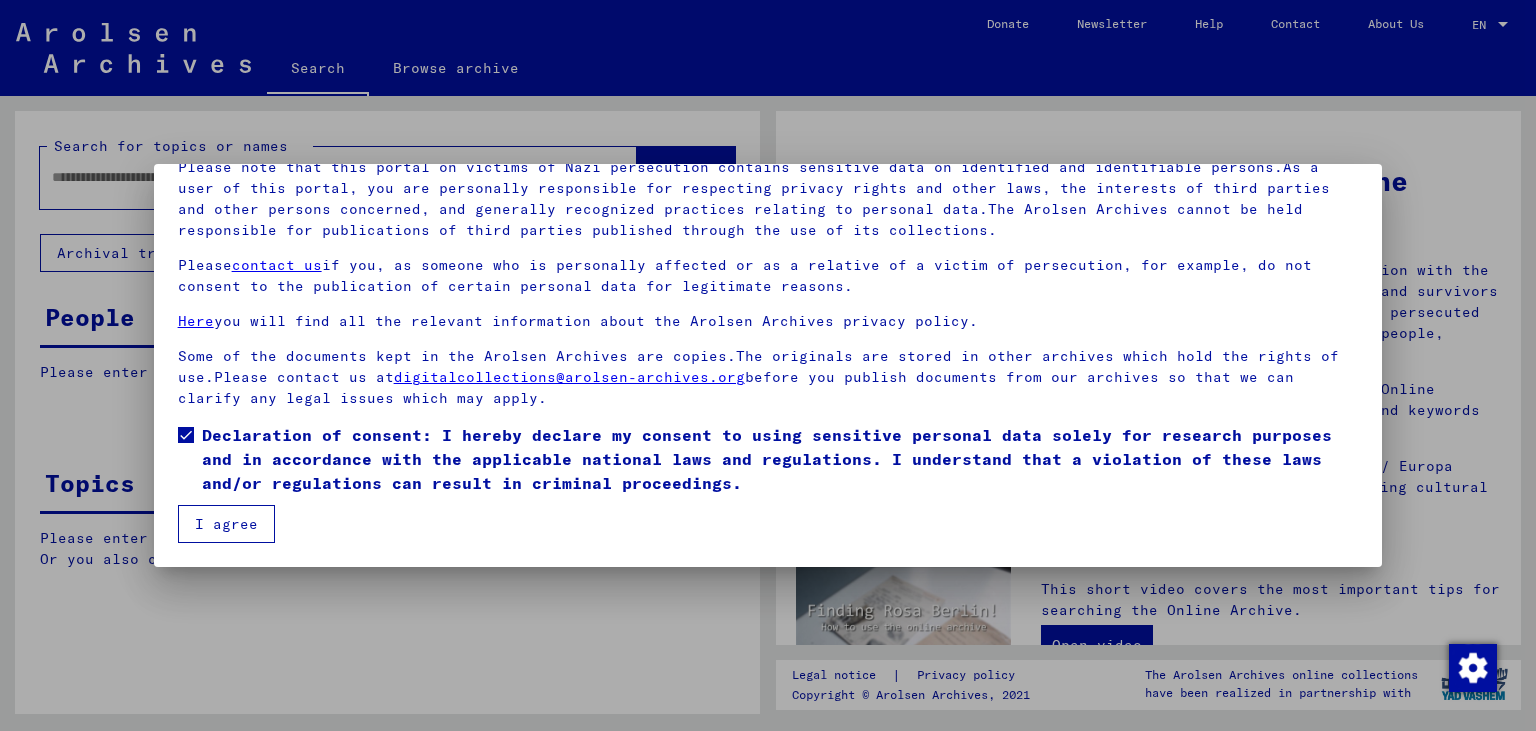 click on "I agree" at bounding box center [226, 524] 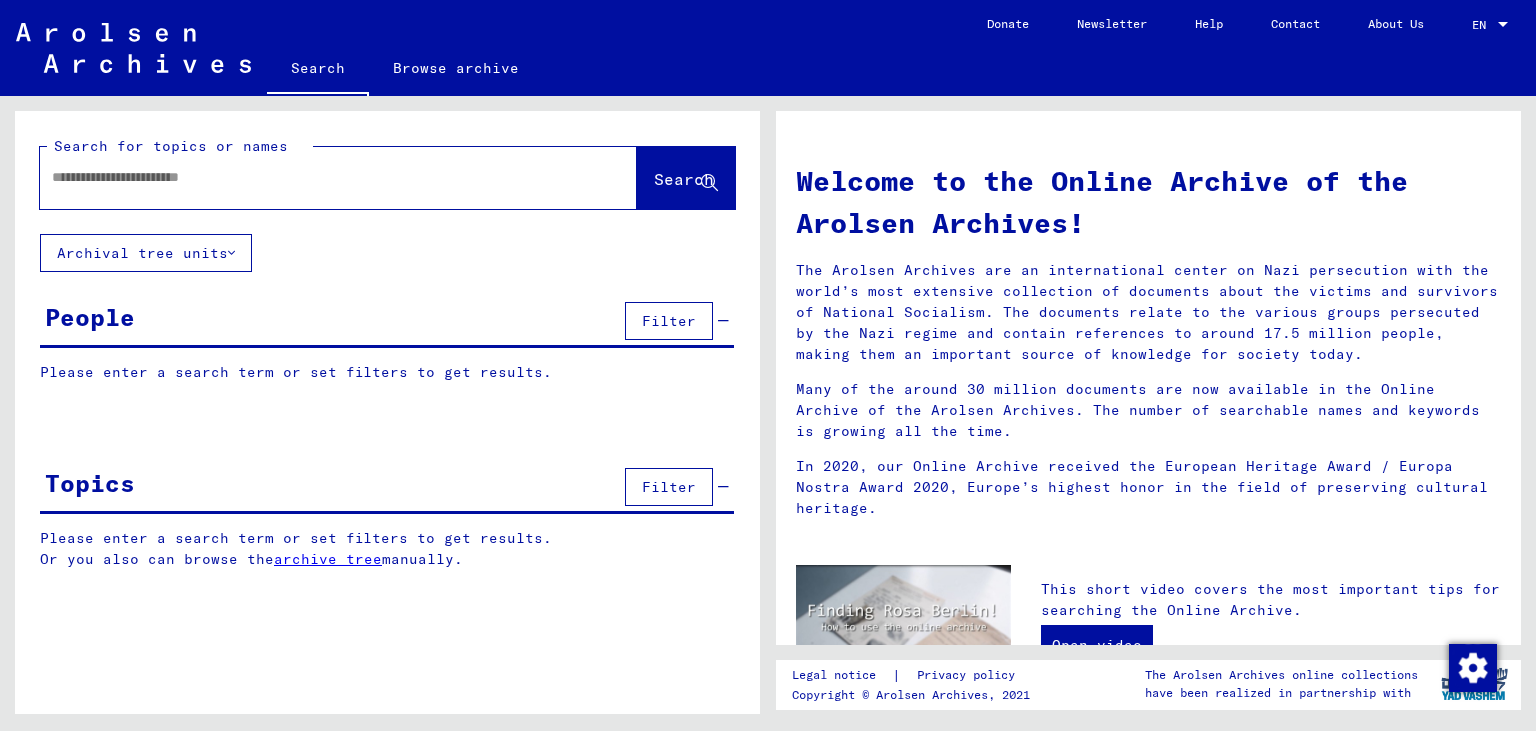 click at bounding box center [314, 177] 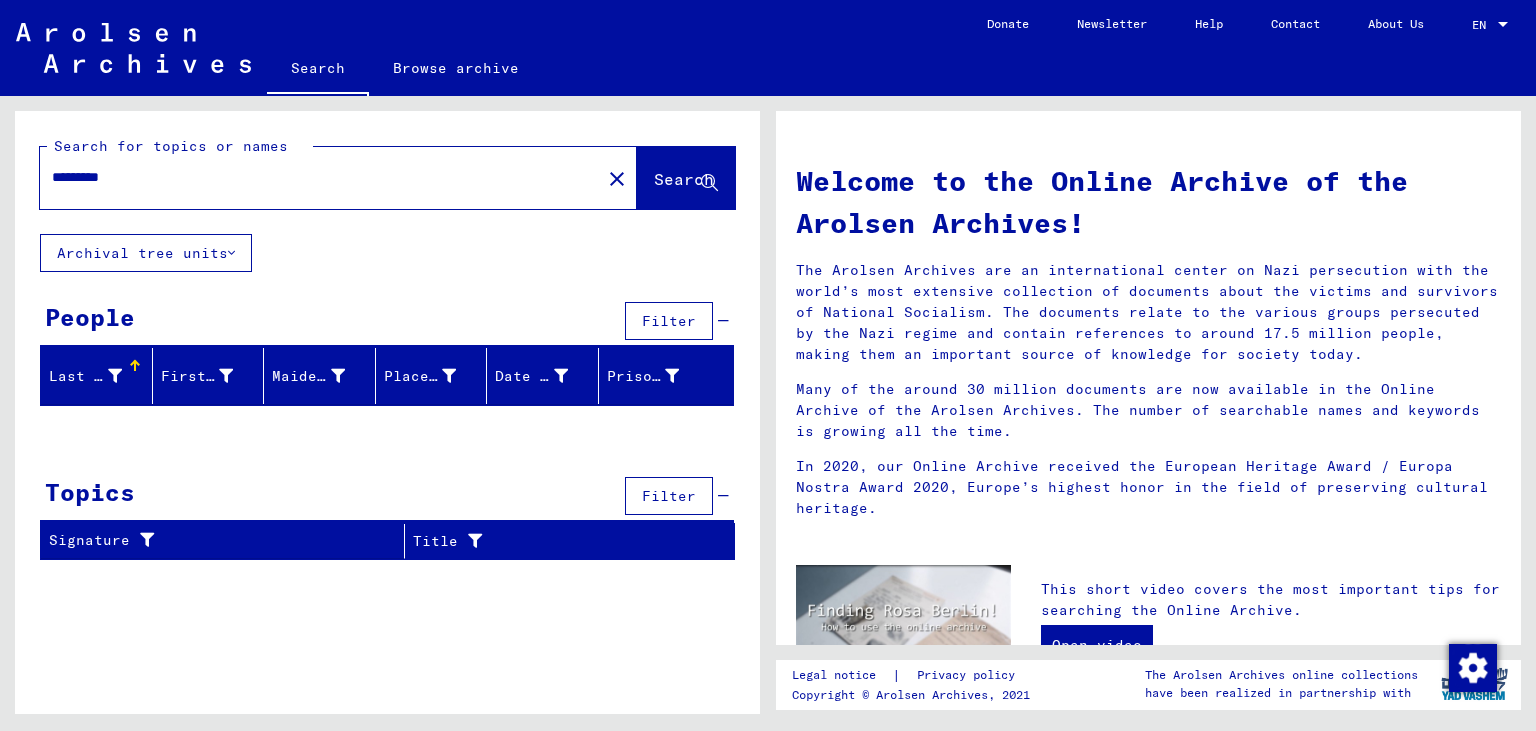 drag, startPoint x: 149, startPoint y: 181, endPoint x: 0, endPoint y: 167, distance: 149.65627 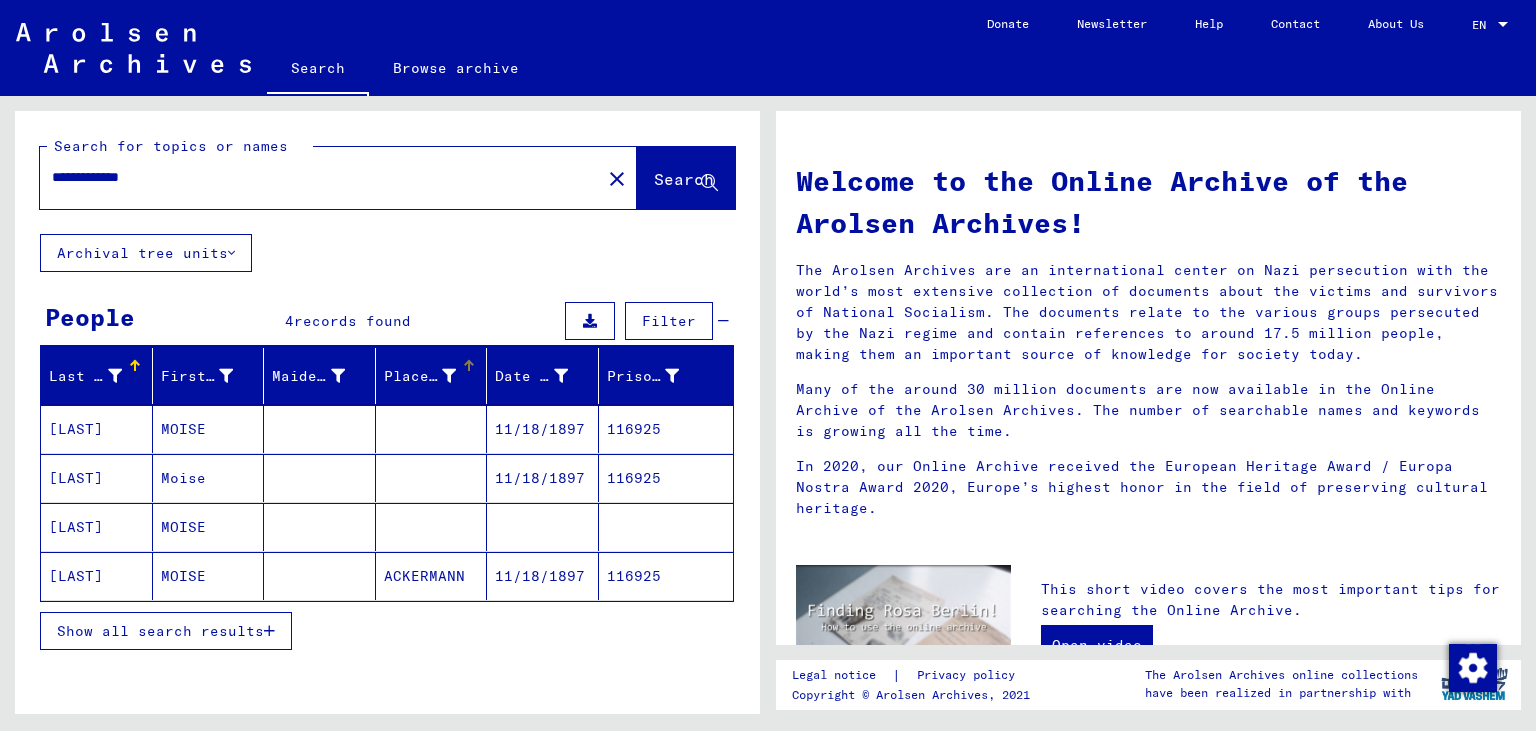 click on "Place of Birth" at bounding box center (435, 376) 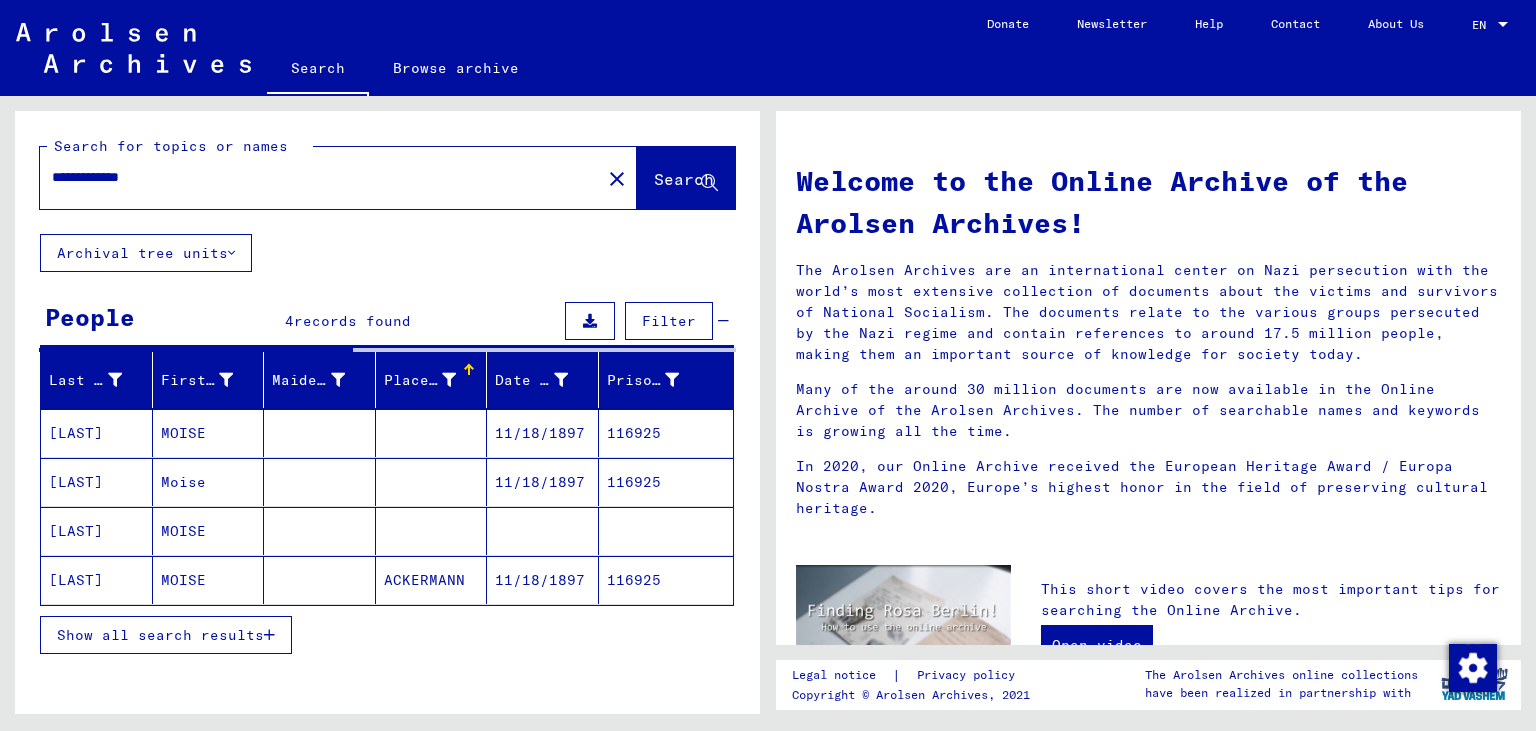 click on "Place of Birth" at bounding box center (435, 380) 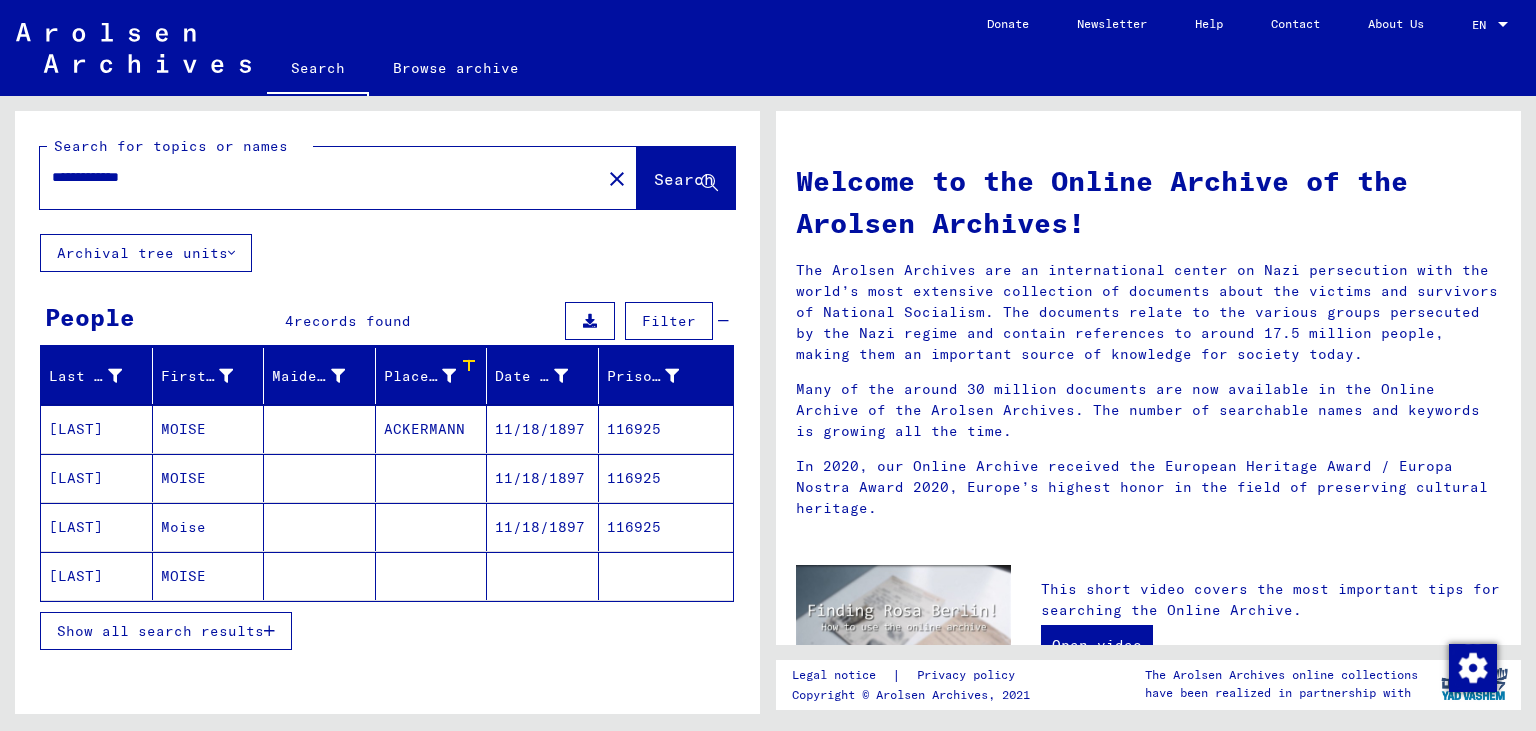 click on "Place of Birth" at bounding box center [435, 376] 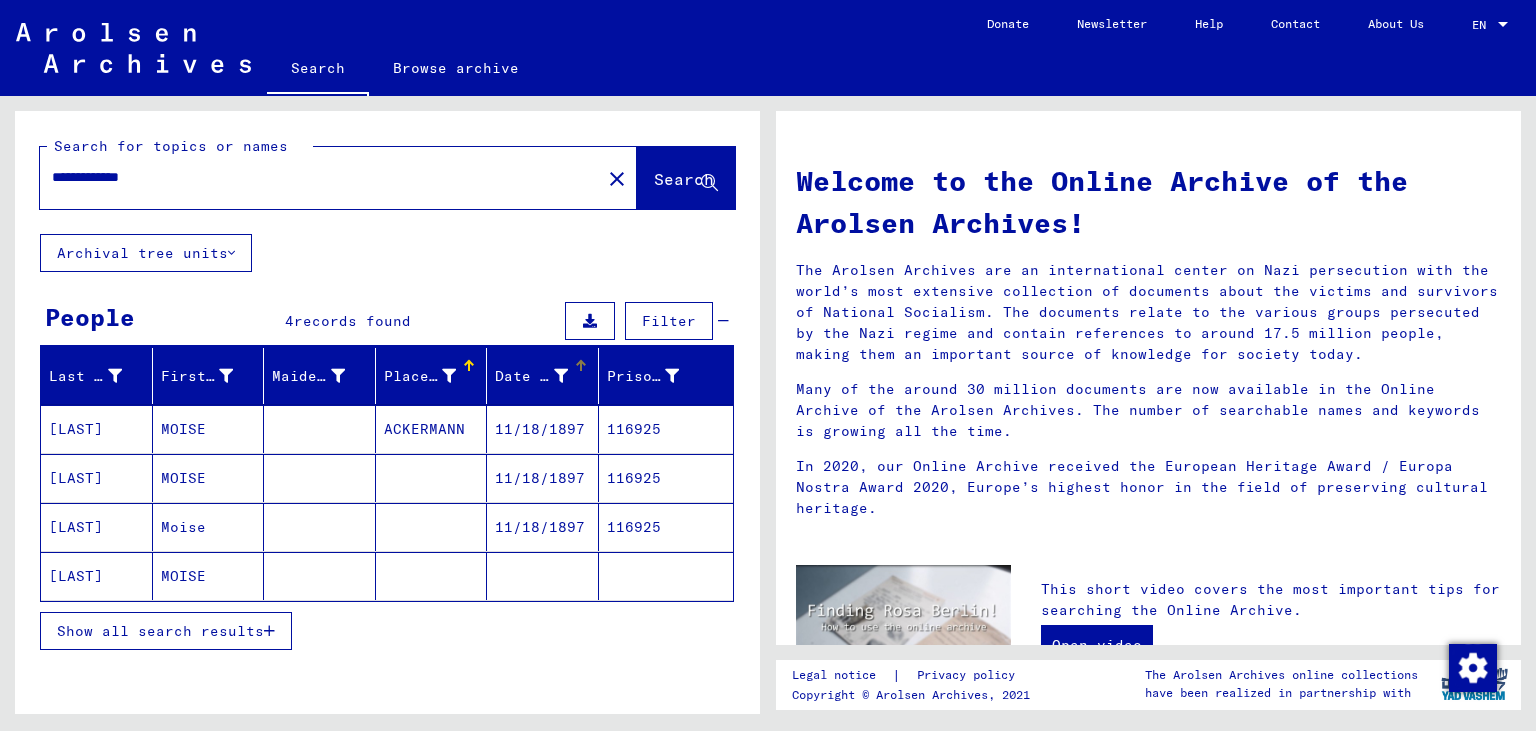 click on "Date of Birth" at bounding box center [531, 376] 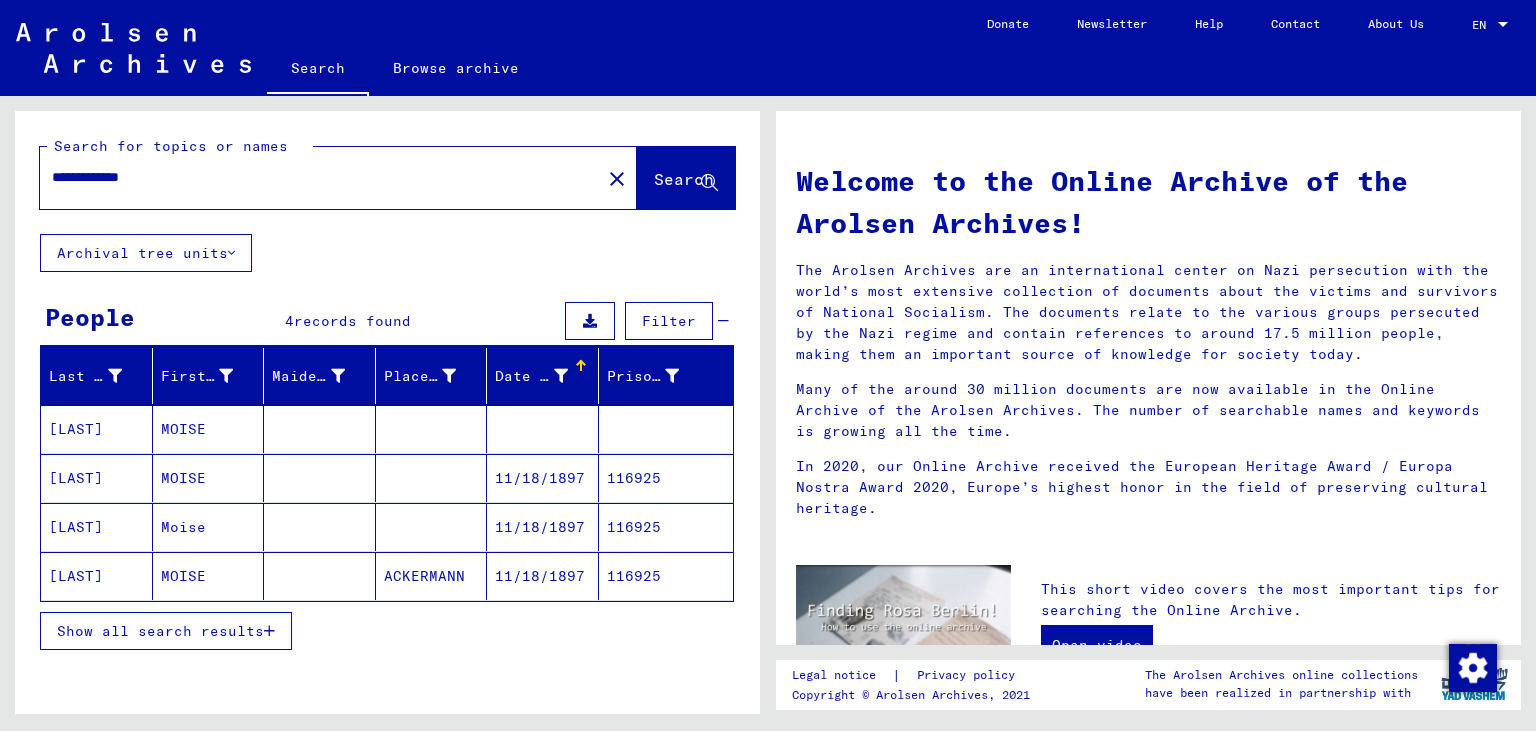 click on "Date of Birth" at bounding box center (531, 376) 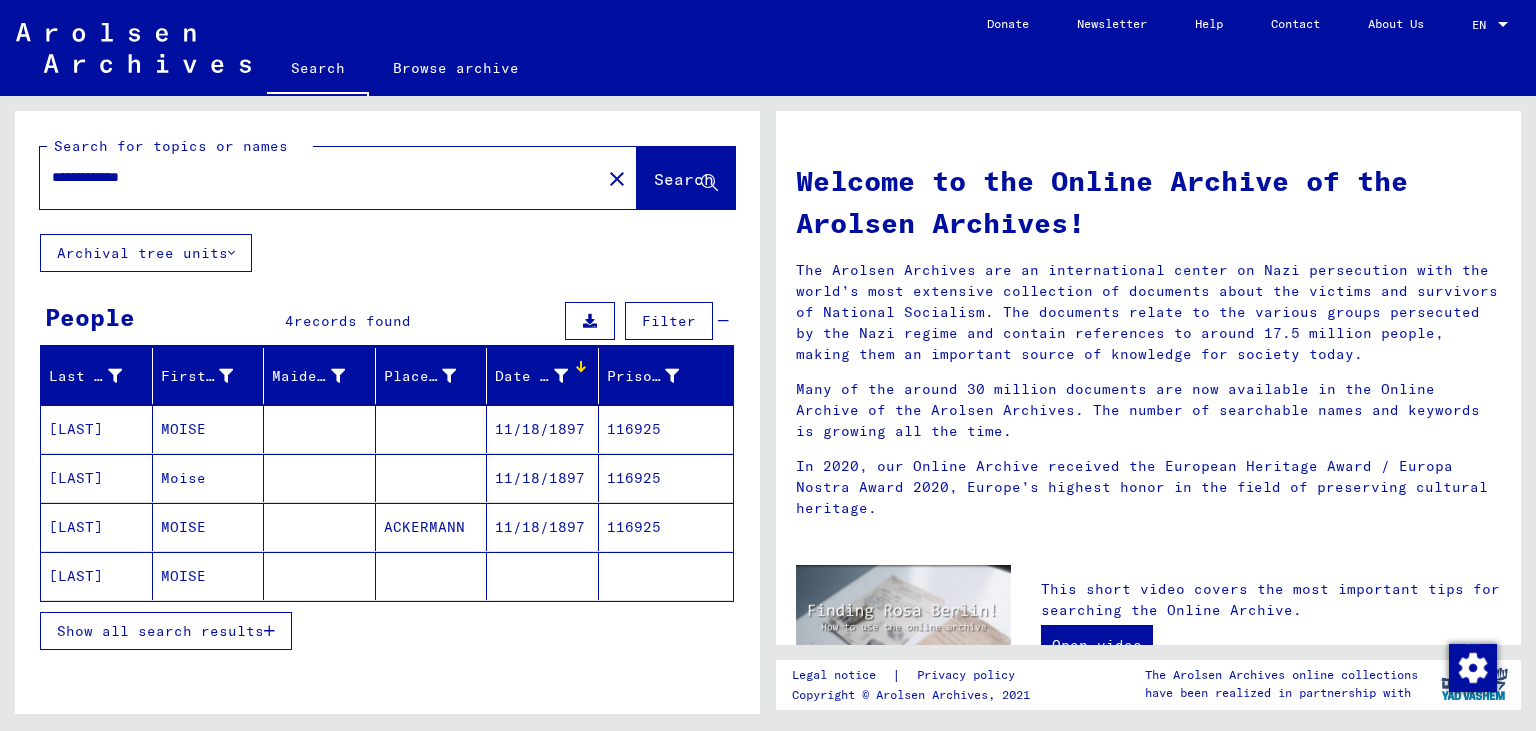 click on "Date of Birth" at bounding box center (531, 376) 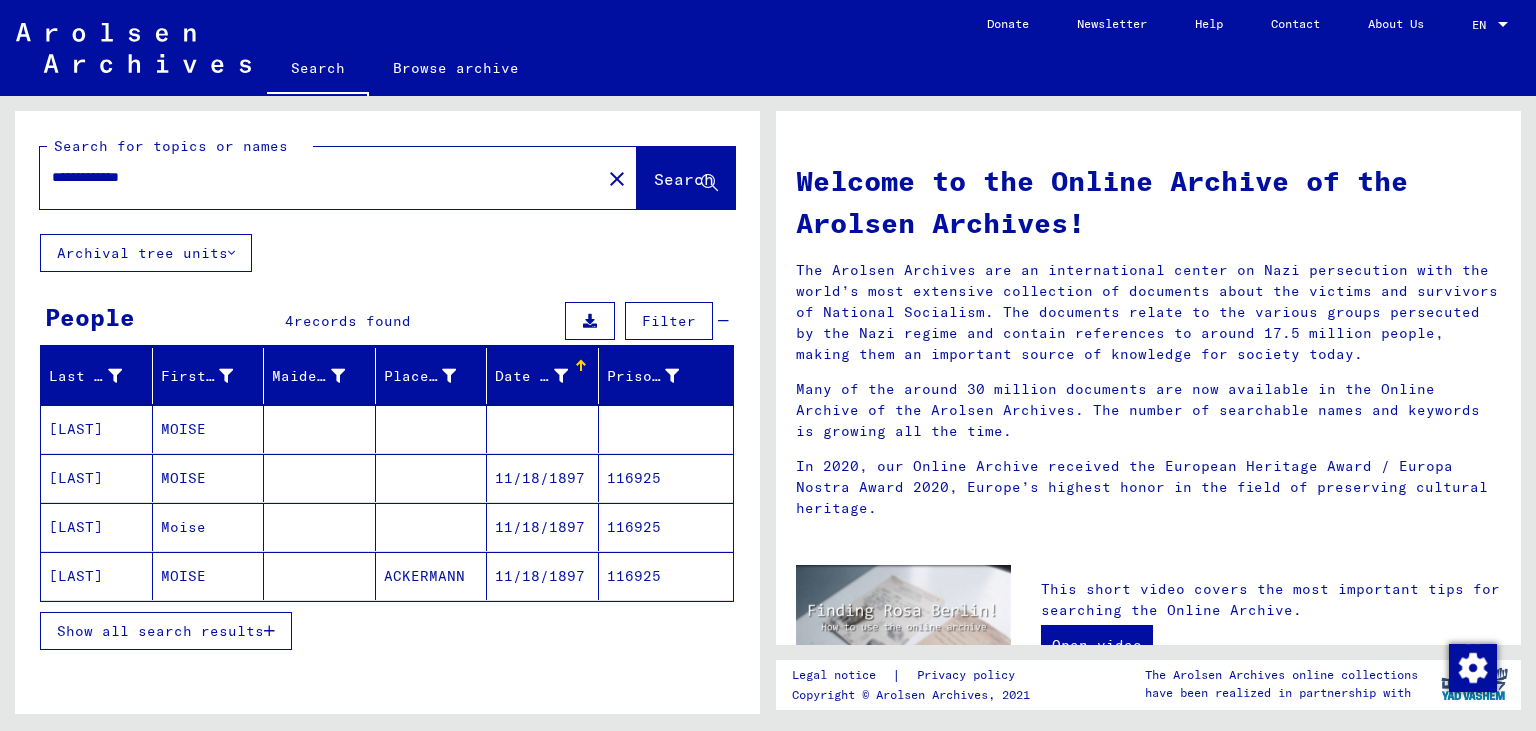 click 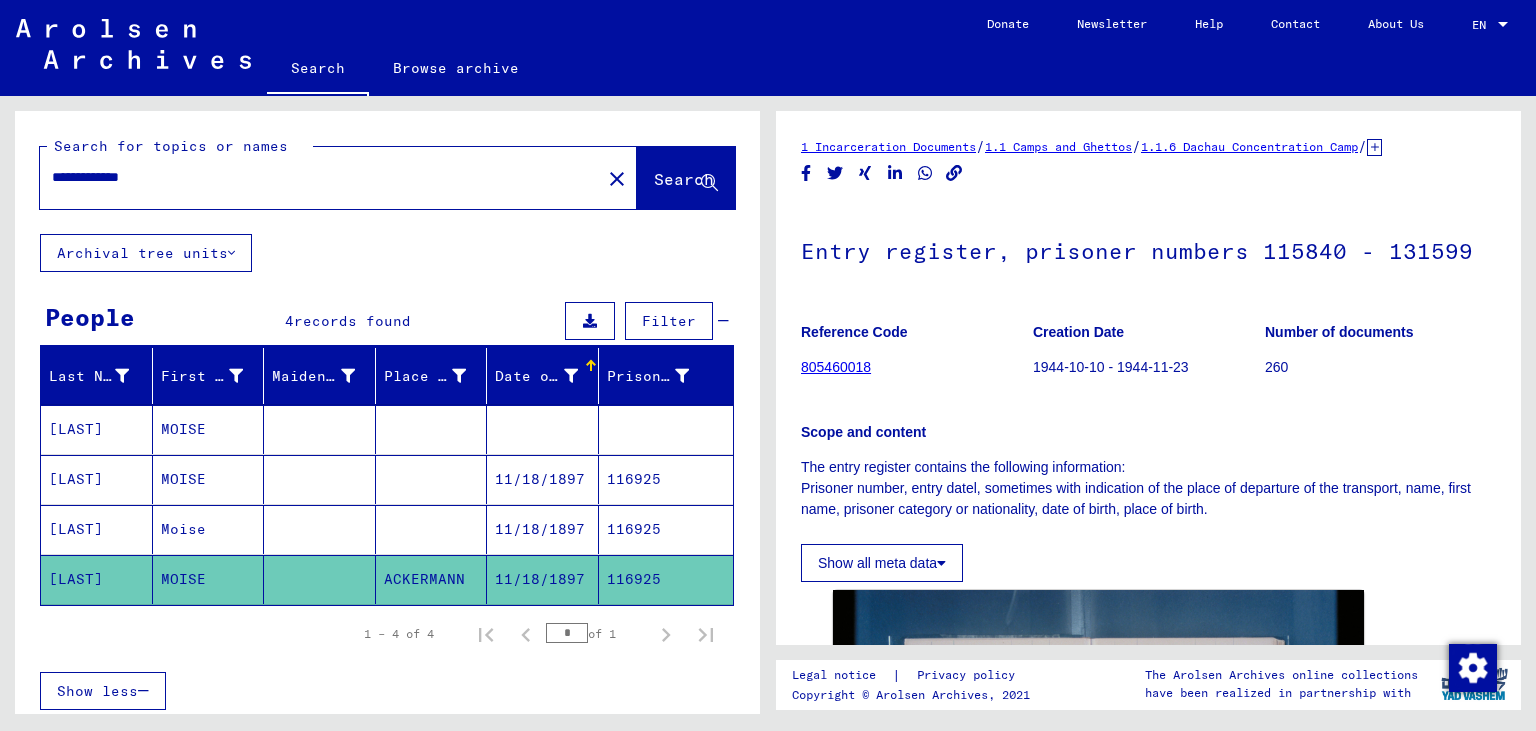 click at bounding box center [320, 579] 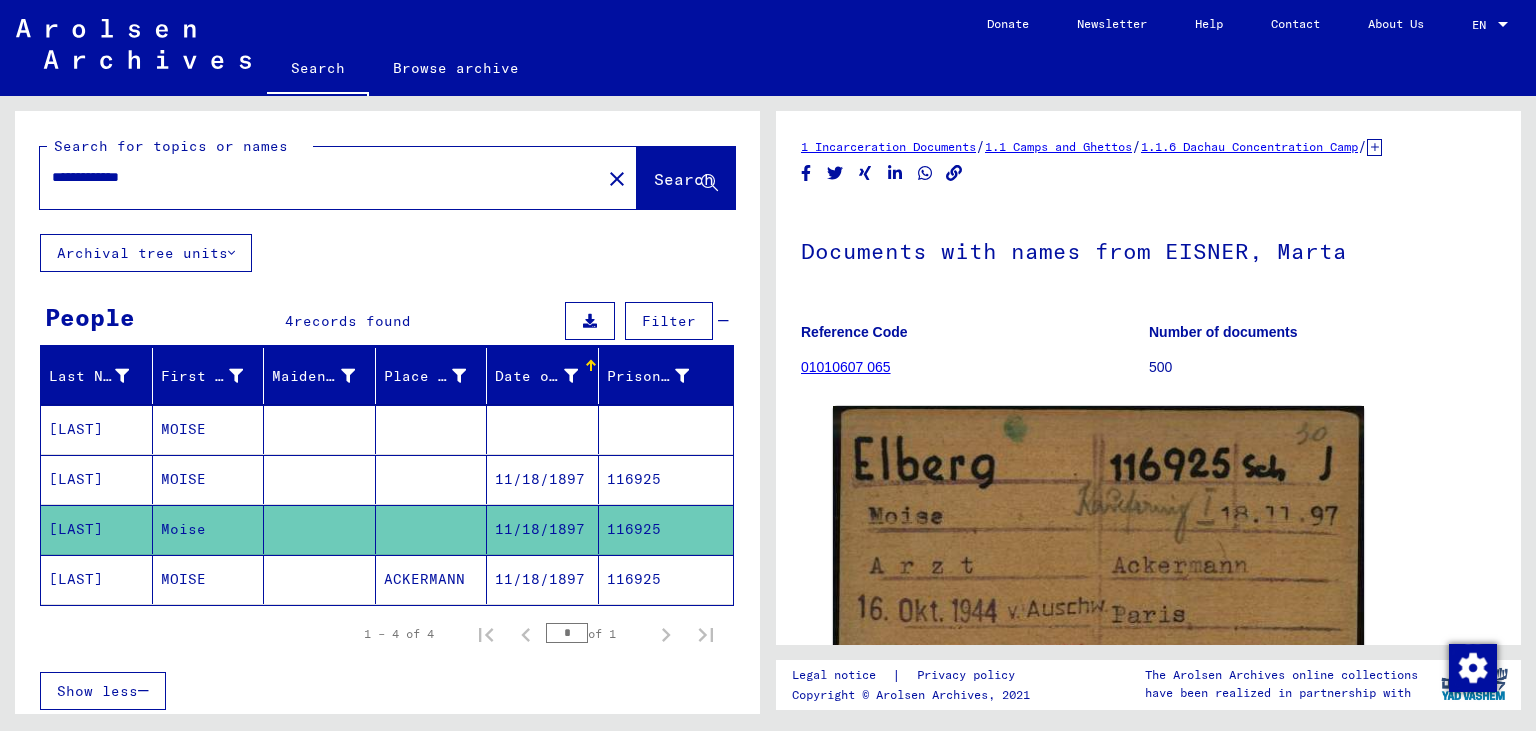 click at bounding box center (320, 529) 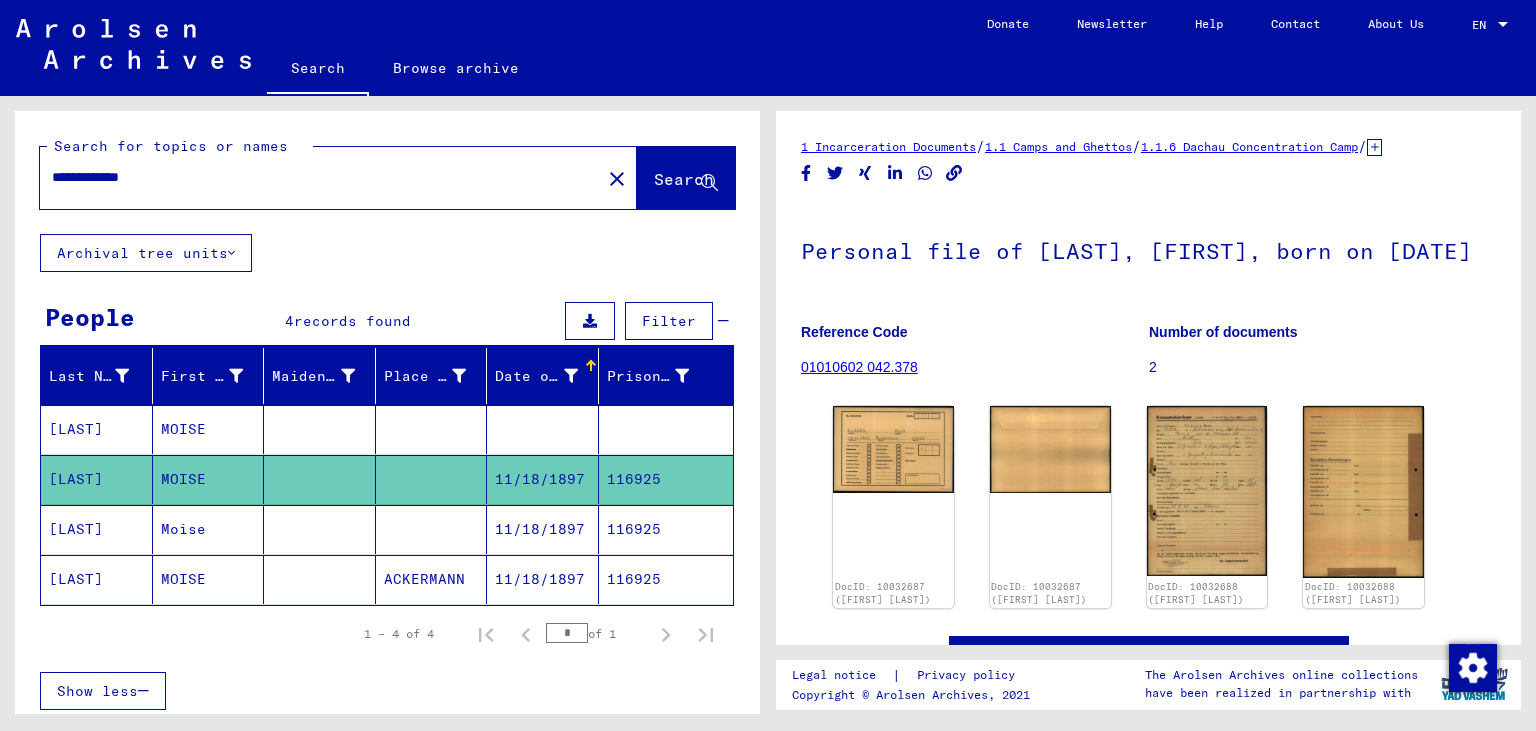 click at bounding box center [320, 479] 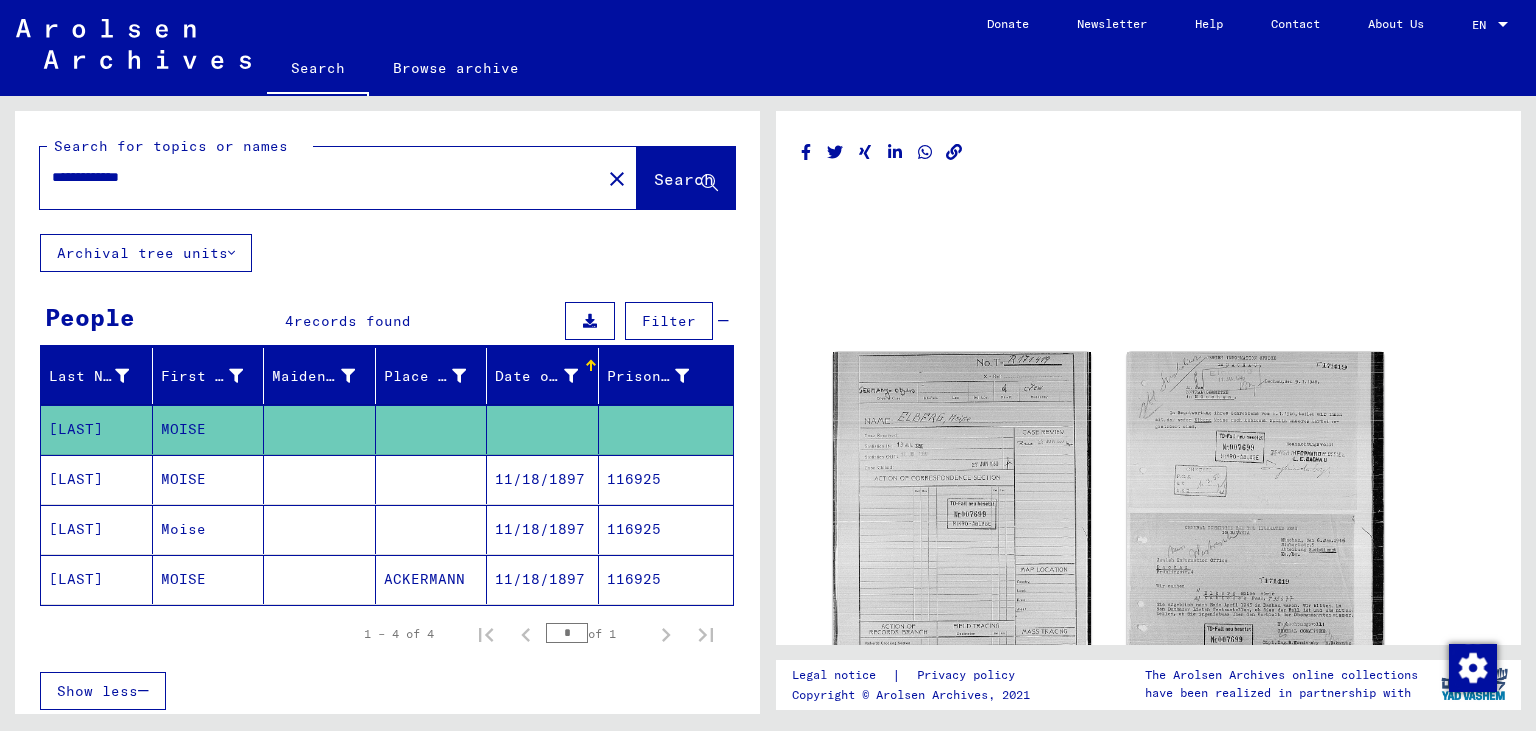 drag, startPoint x: 180, startPoint y: 172, endPoint x: 0, endPoint y: 146, distance: 181.86809 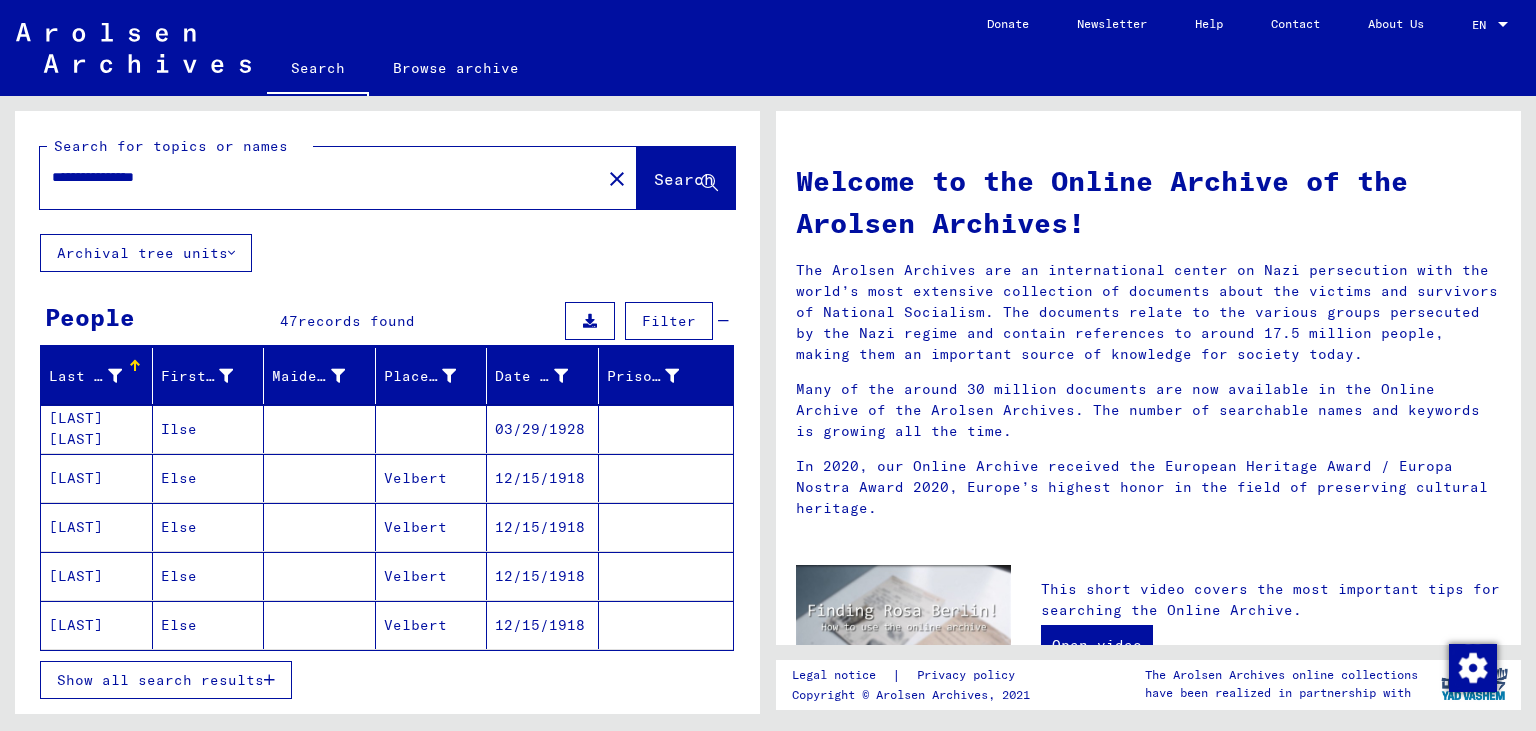 click on "Date of Birth" at bounding box center [531, 376] 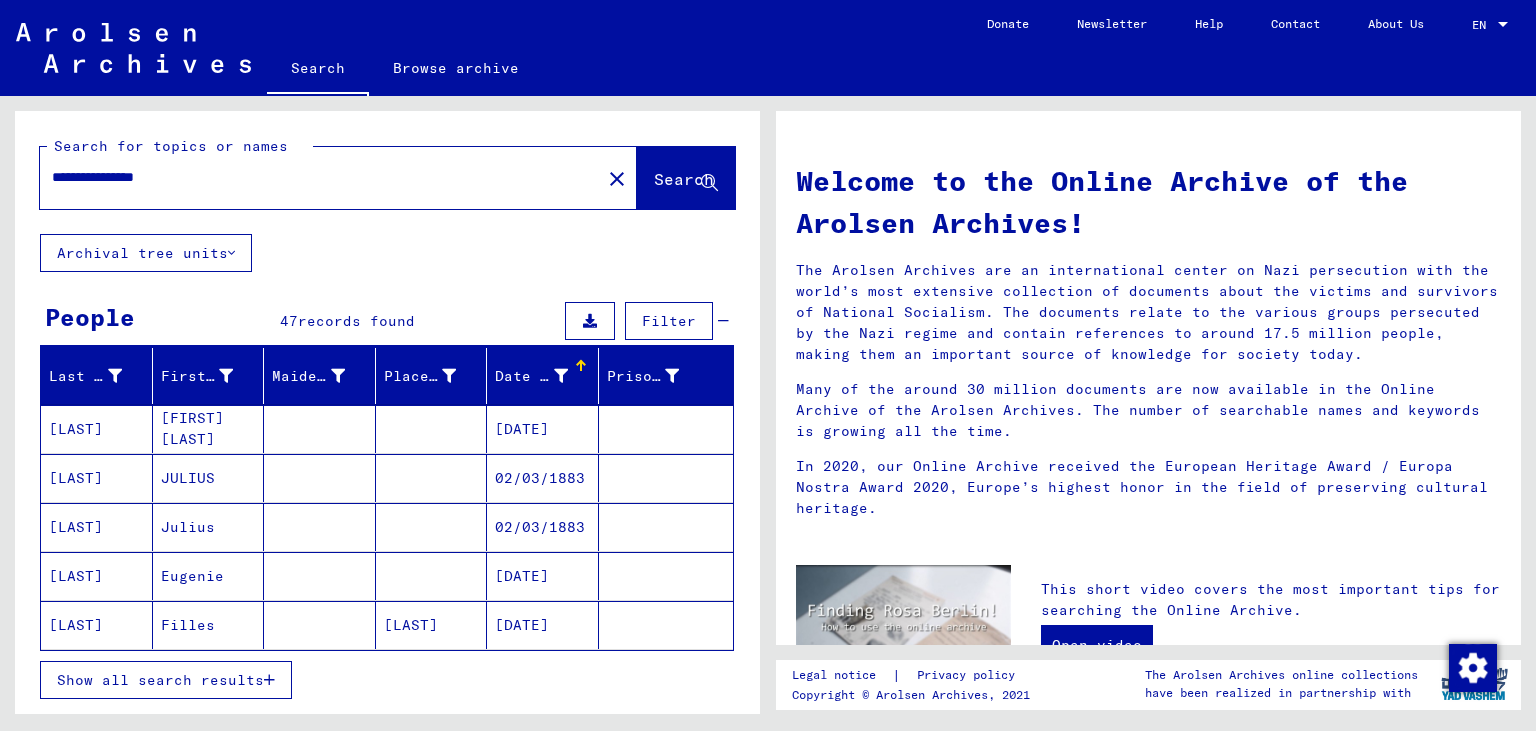 click on "Date of Birth" at bounding box center (531, 376) 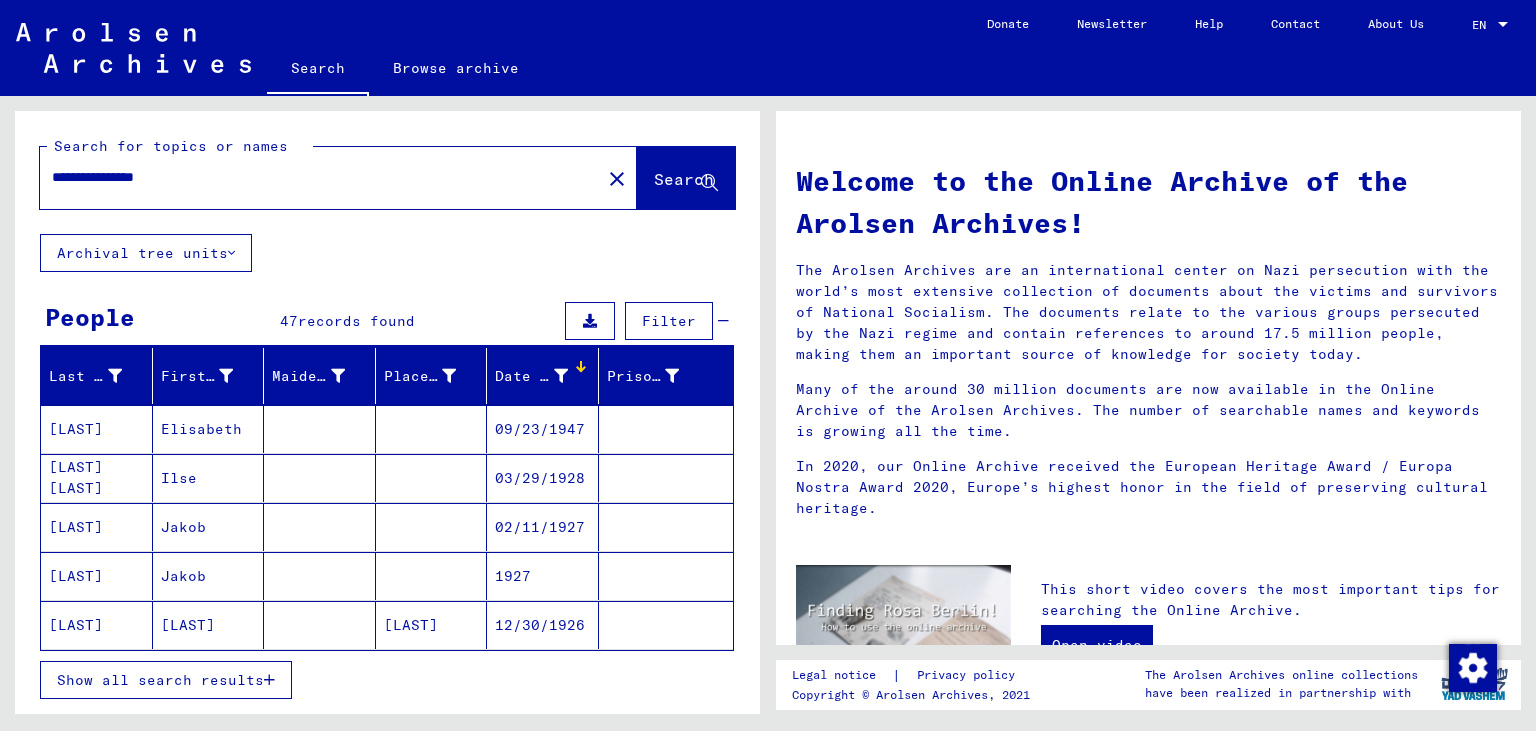 click on "Date of Birth" at bounding box center (531, 376) 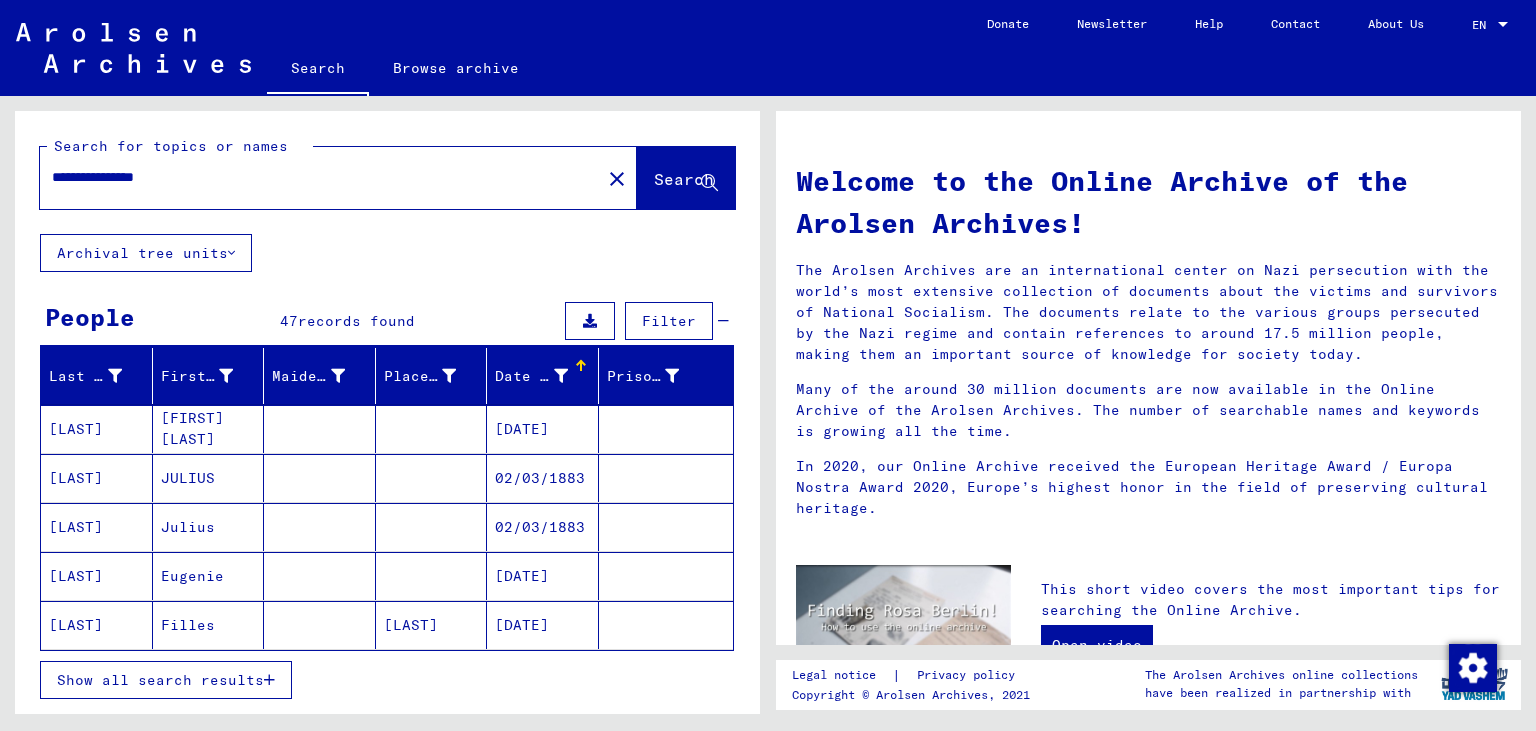 drag, startPoint x: 435, startPoint y: 574, endPoint x: 450, endPoint y: 604, distance: 33.54102 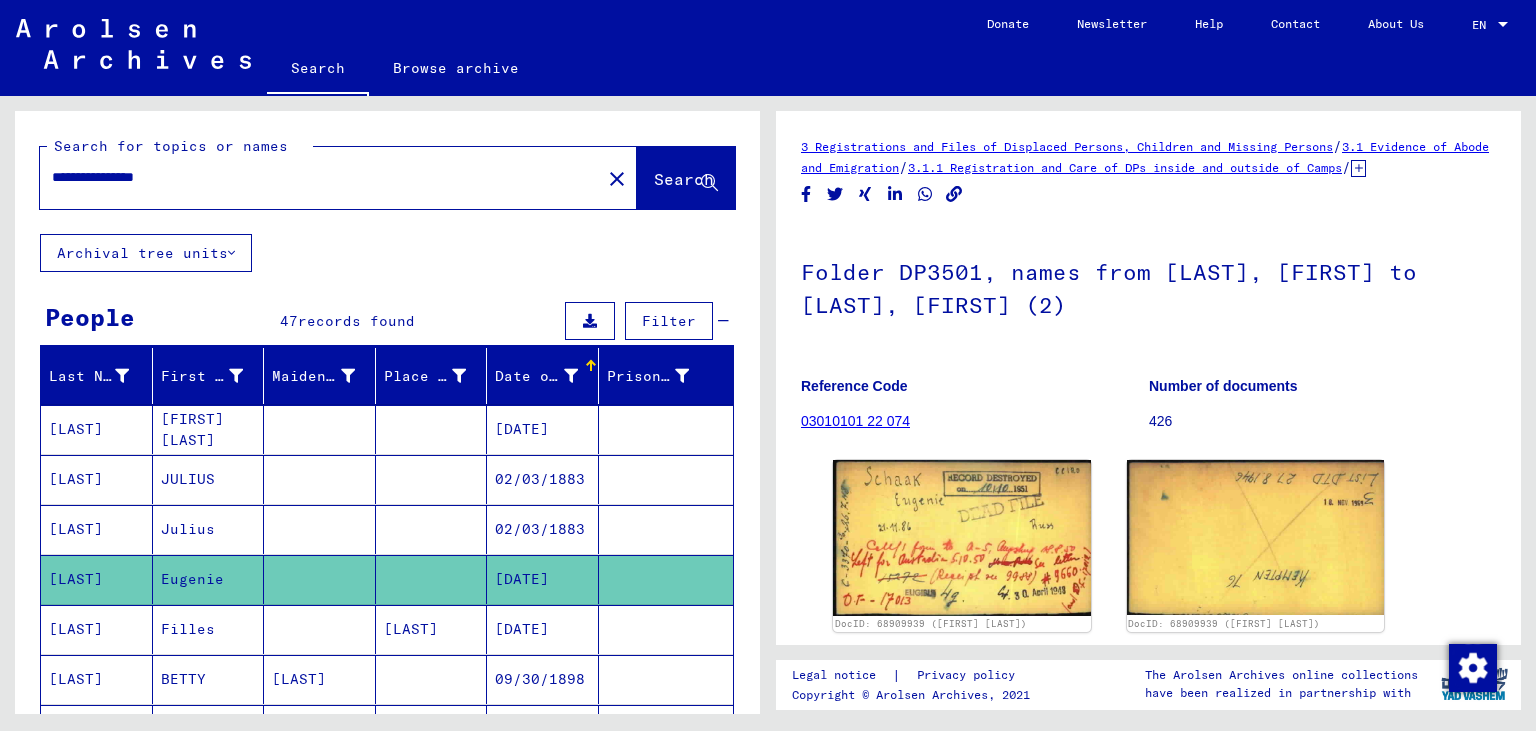 click at bounding box center [432, 729] 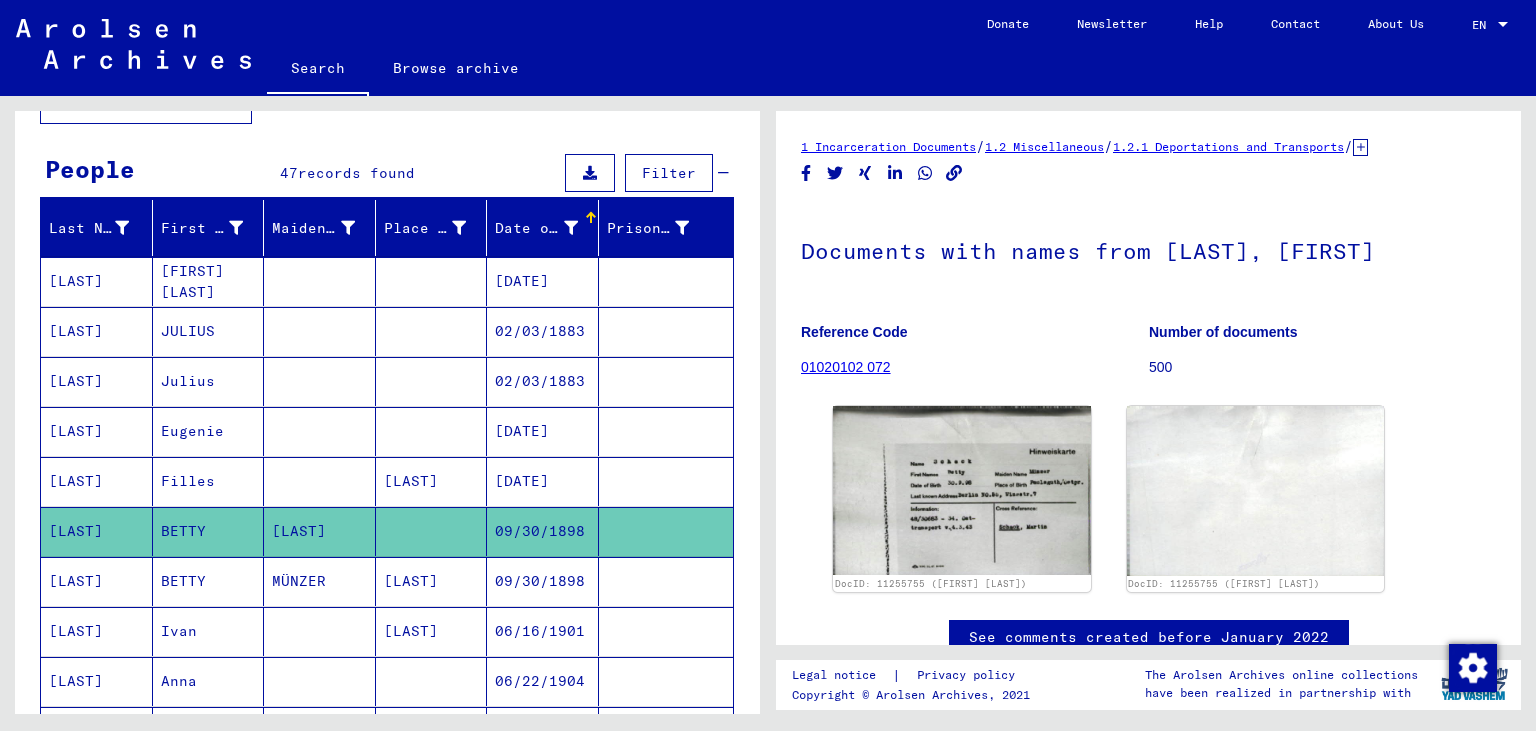 scroll, scrollTop: 0, scrollLeft: 0, axis: both 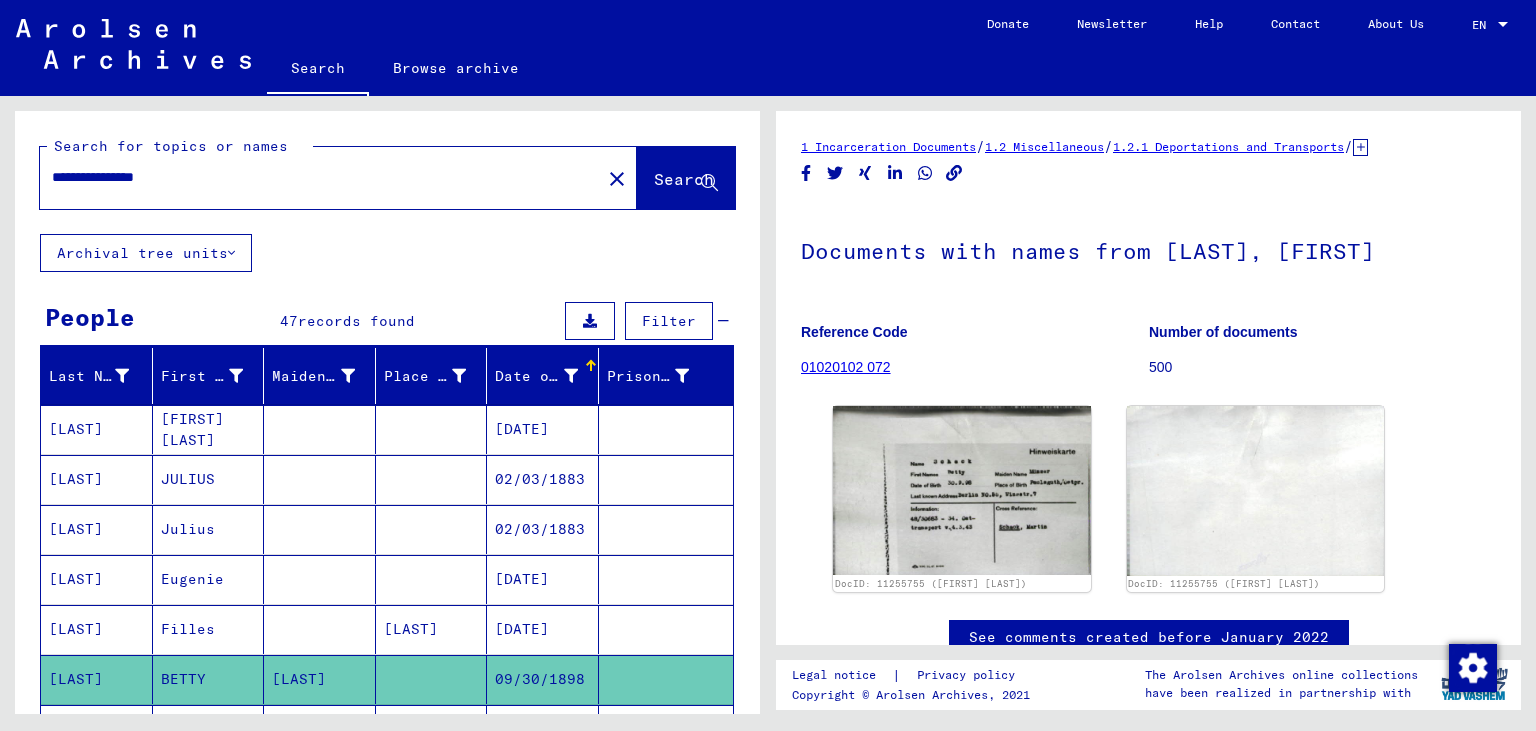 click on "**********" at bounding box center (320, 177) 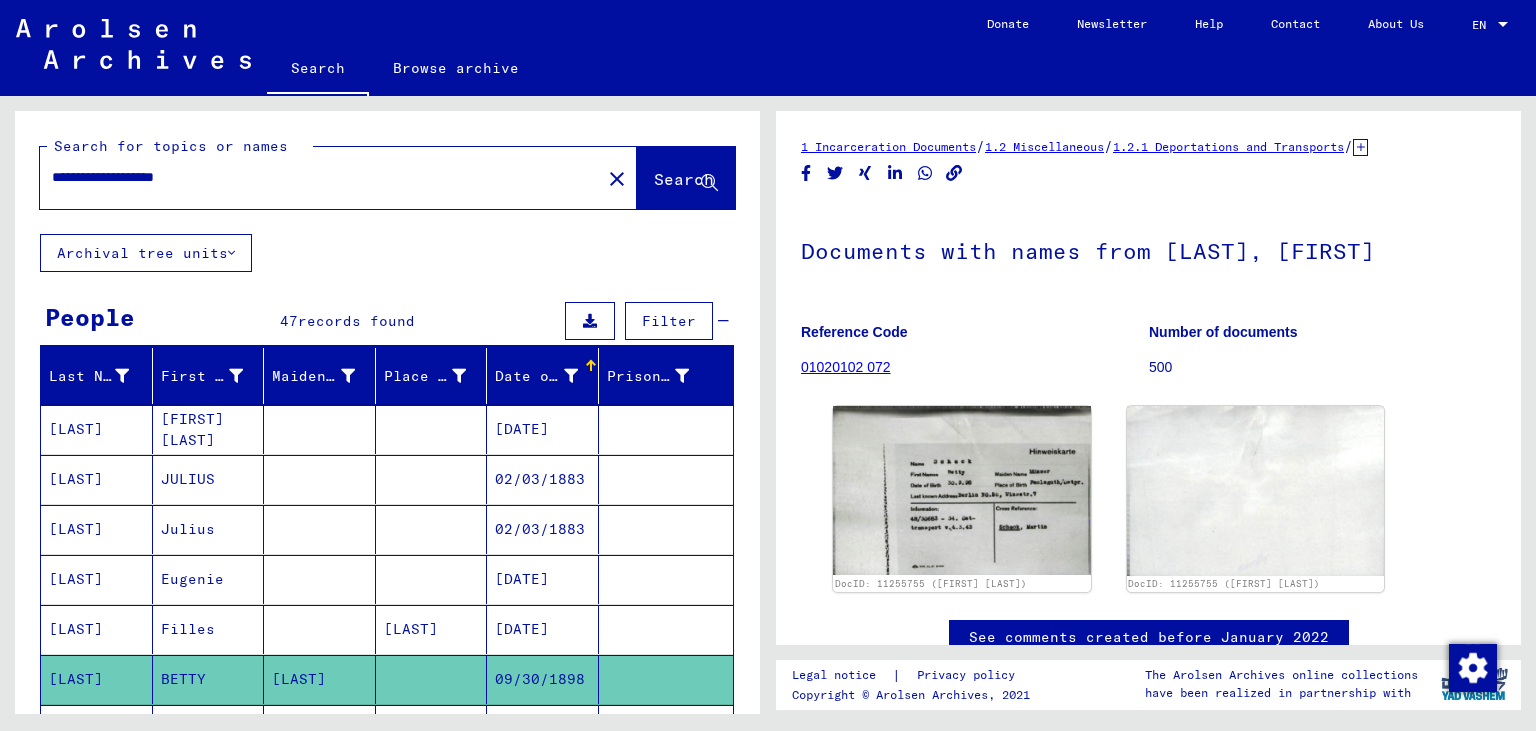type on "**********" 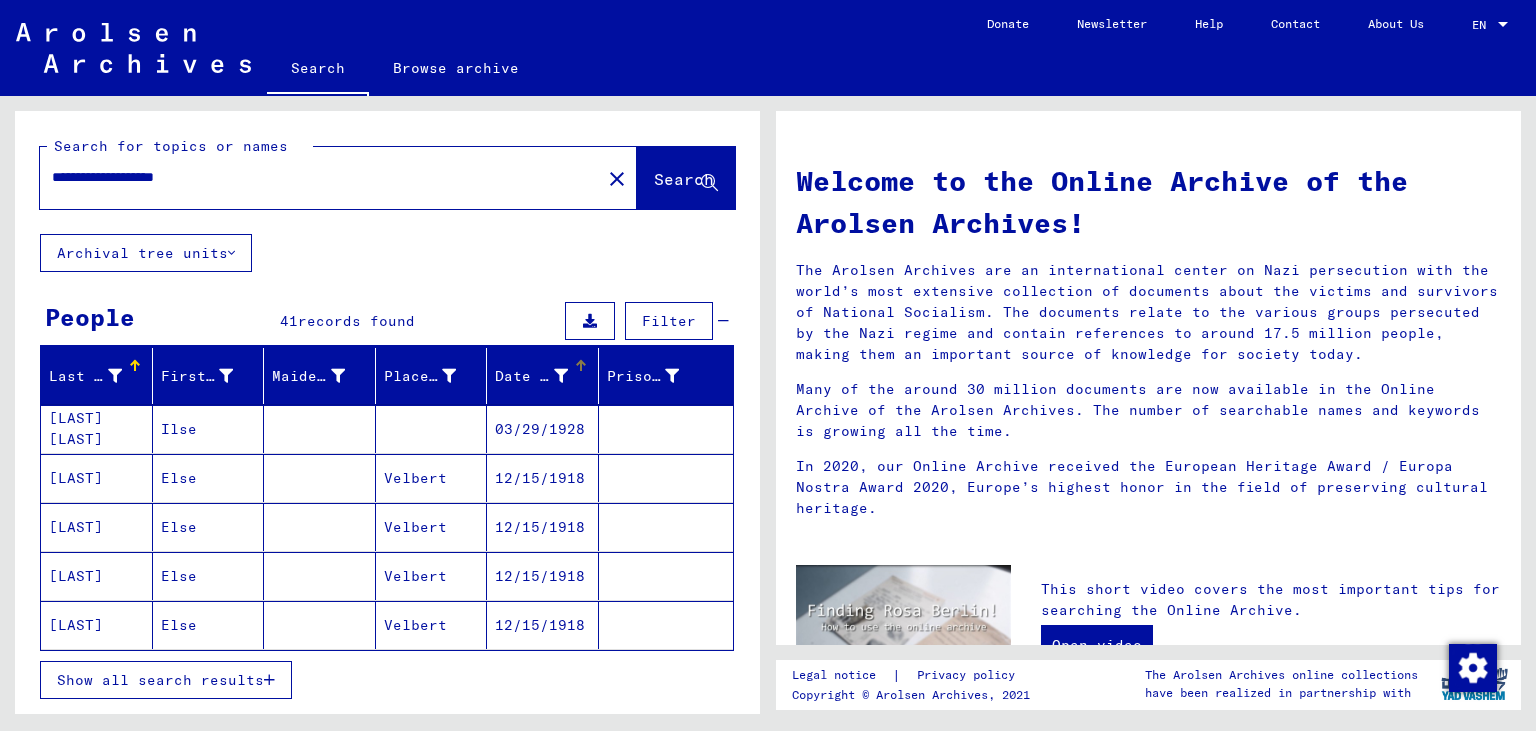 click on "Date of Birth" at bounding box center (531, 376) 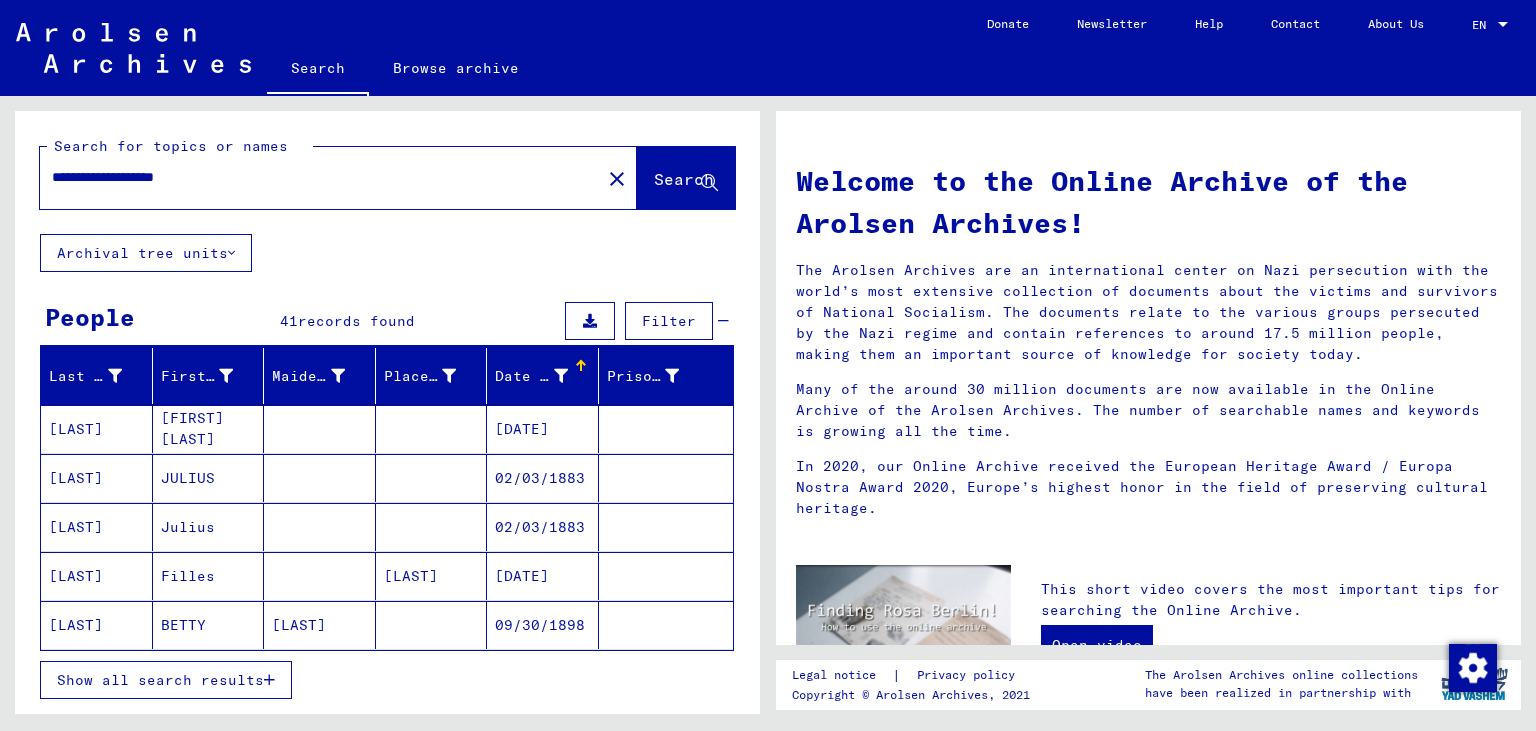 click on "**********" at bounding box center [314, 177] 